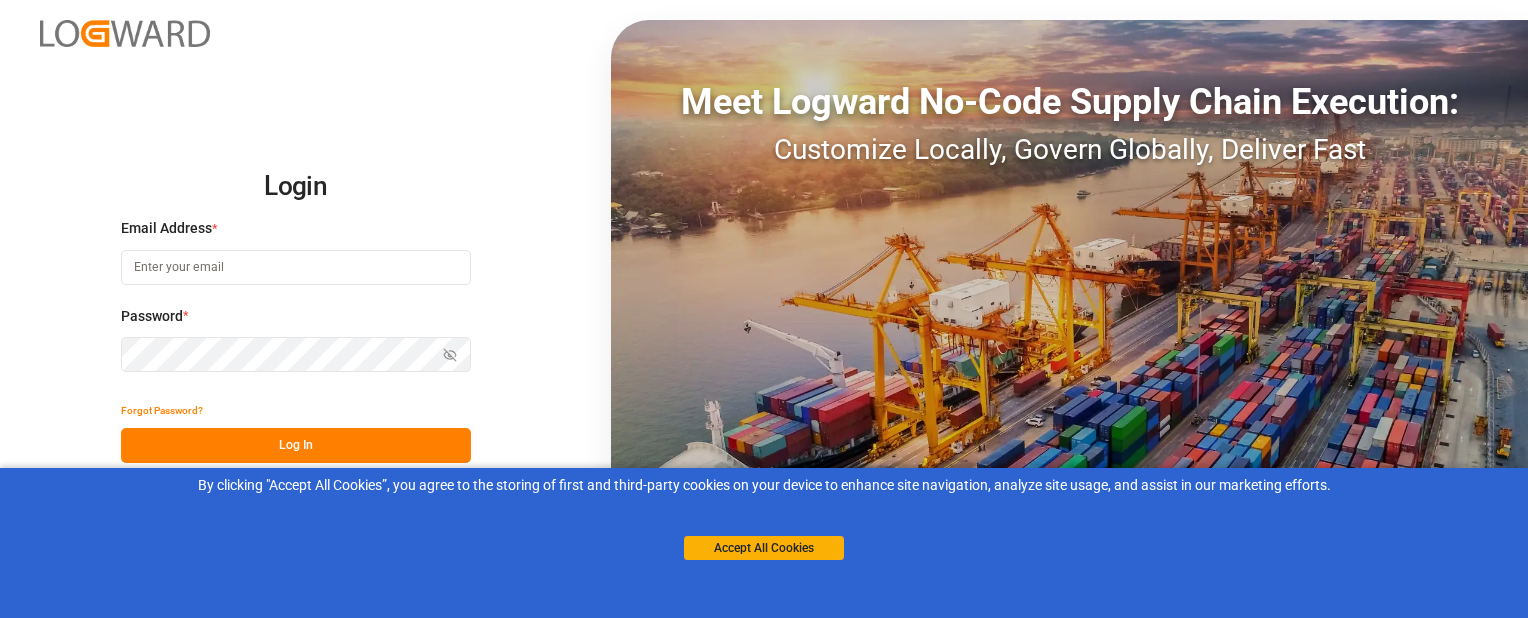 scroll, scrollTop: 0, scrollLeft: 0, axis: both 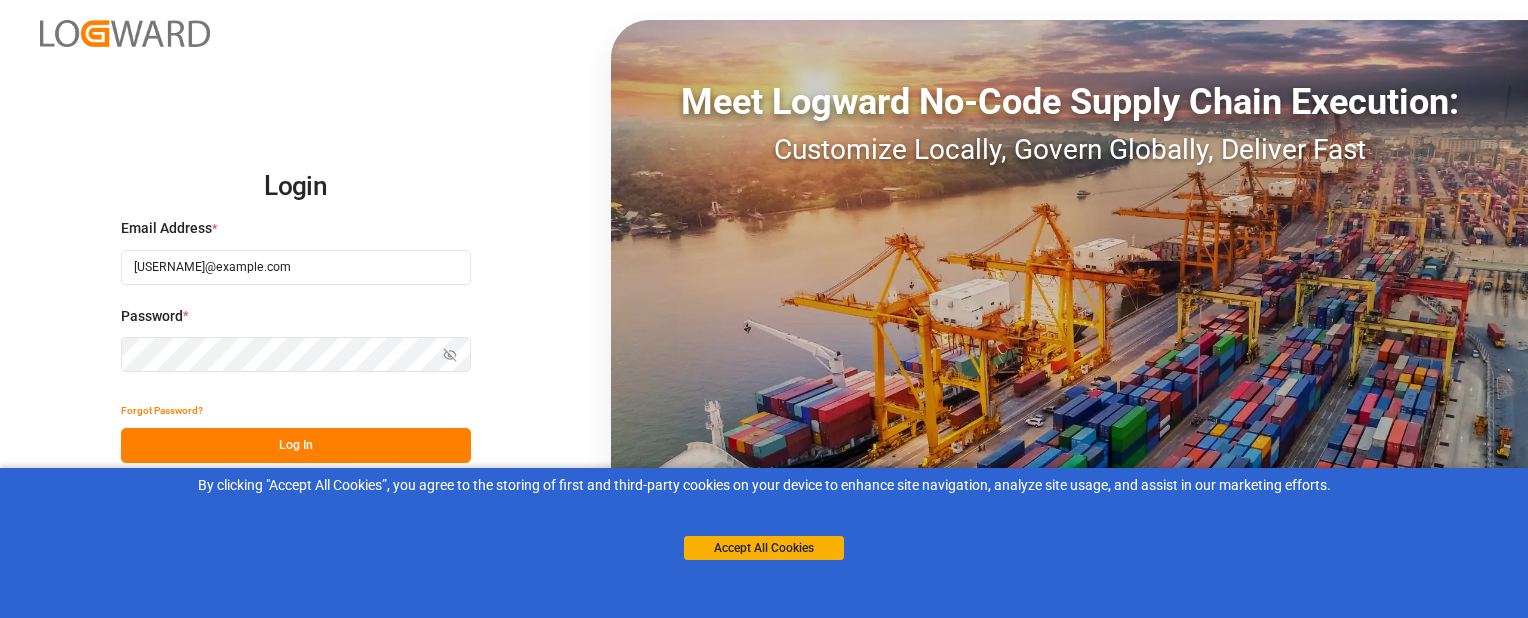 click on "Log In" at bounding box center (296, 445) 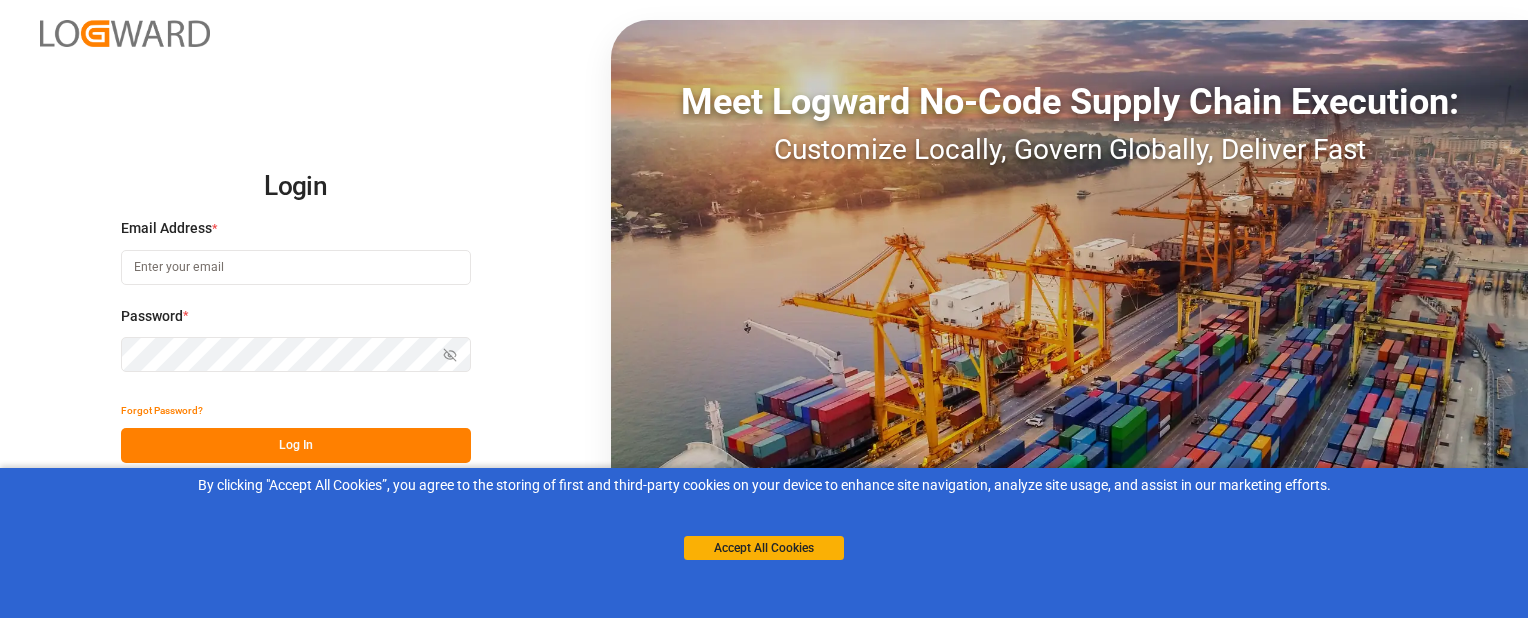 scroll, scrollTop: 0, scrollLeft: 0, axis: both 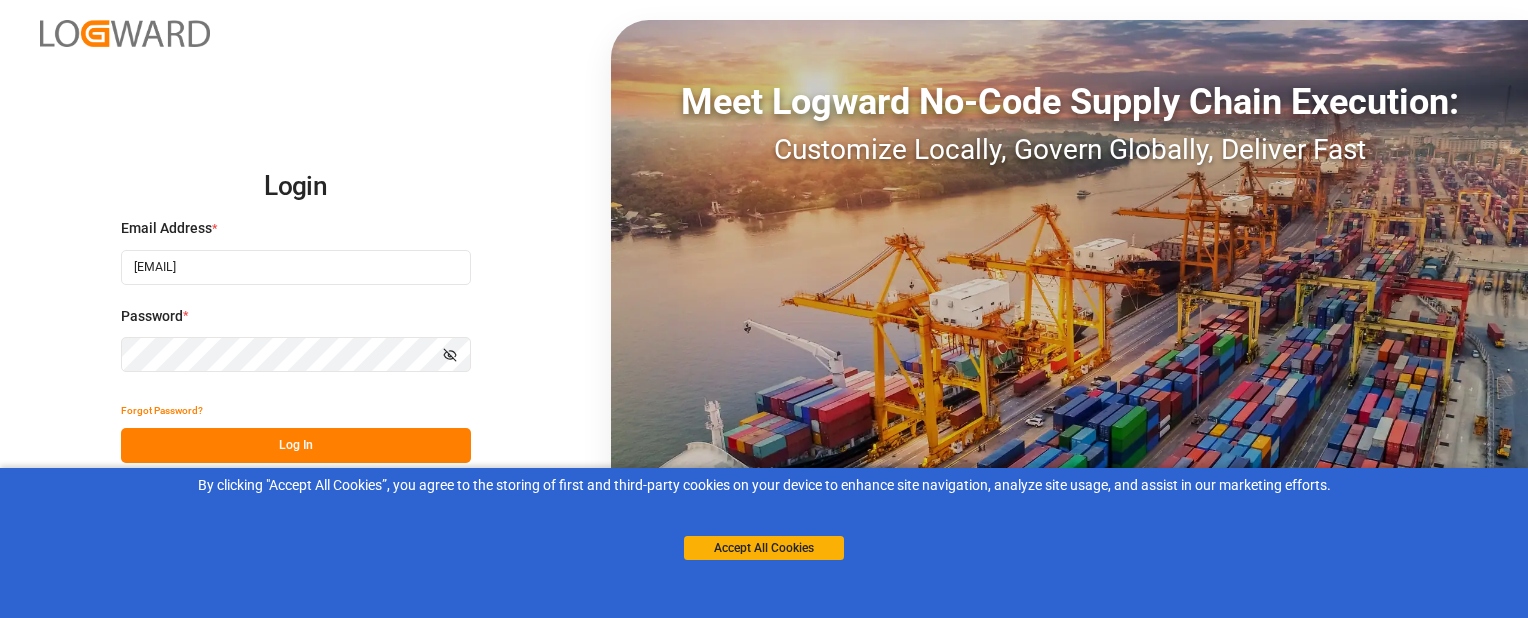 click on "Log In" at bounding box center (296, 445) 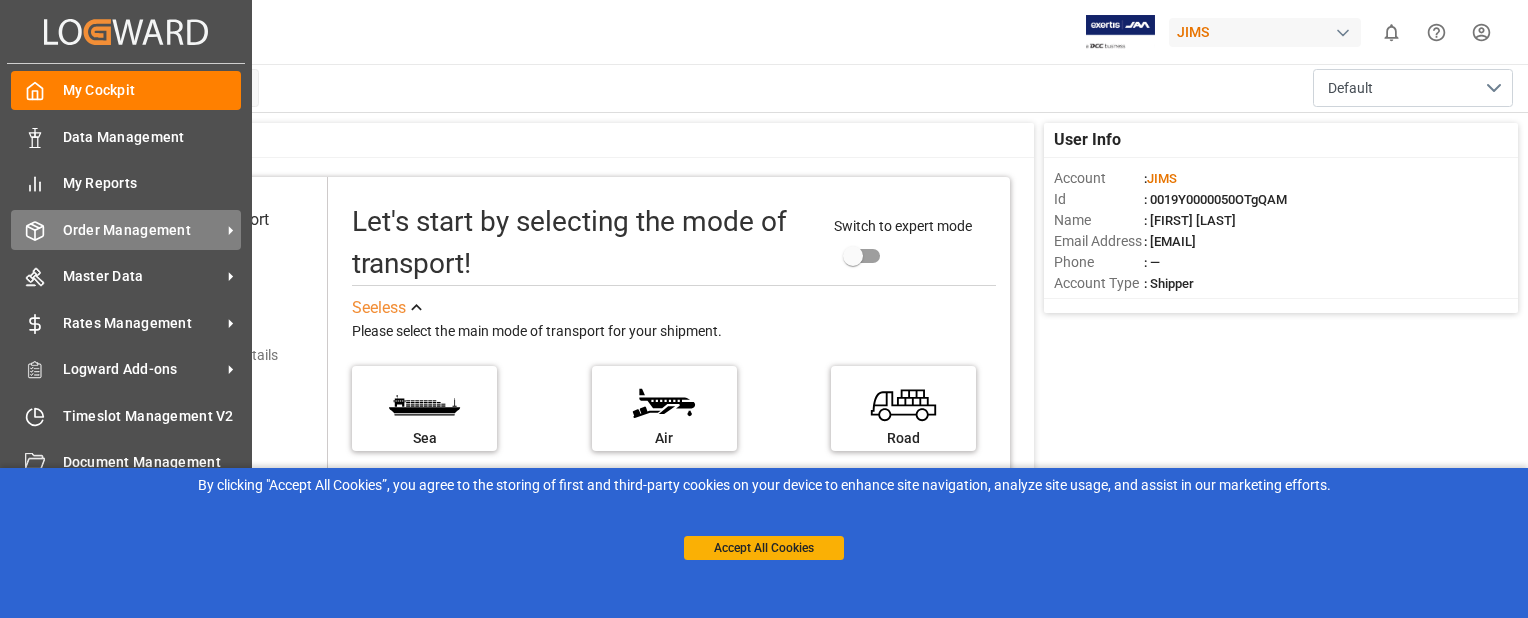 click on "Order Management" at bounding box center (142, 230) 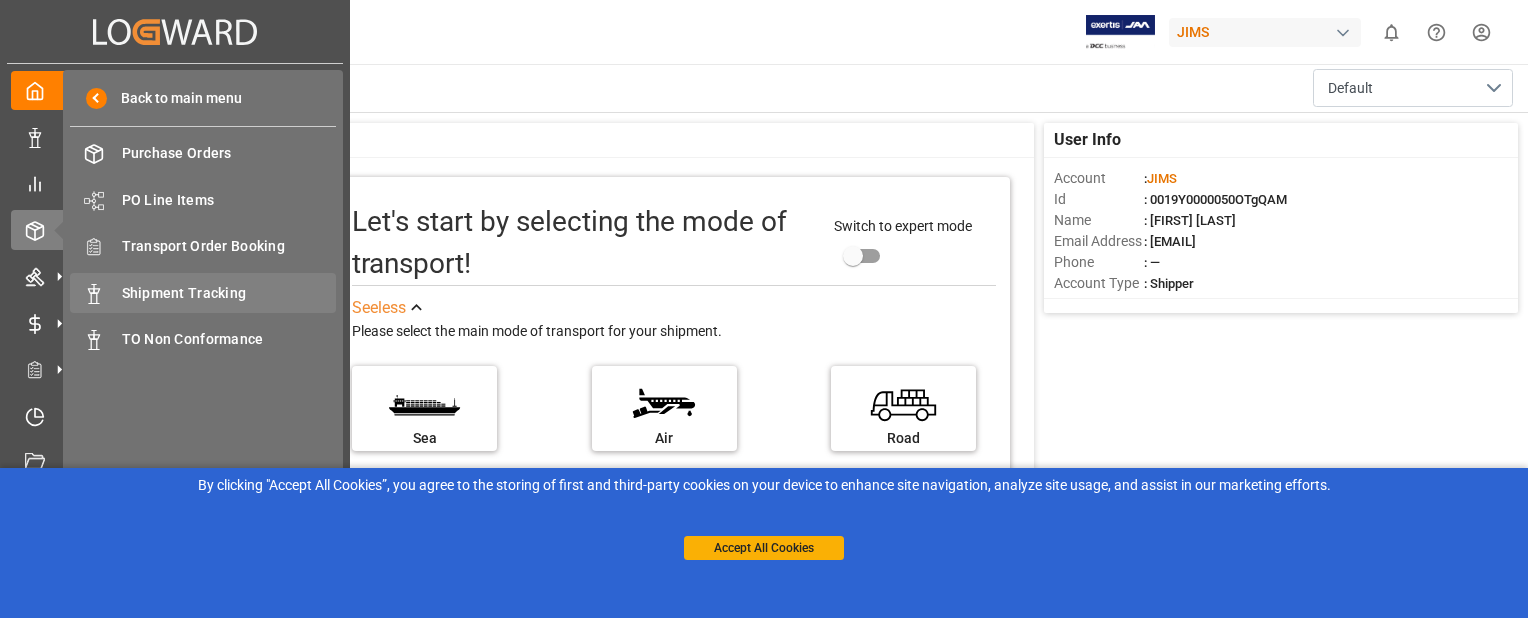 click on "Shipment Tracking" at bounding box center [229, 293] 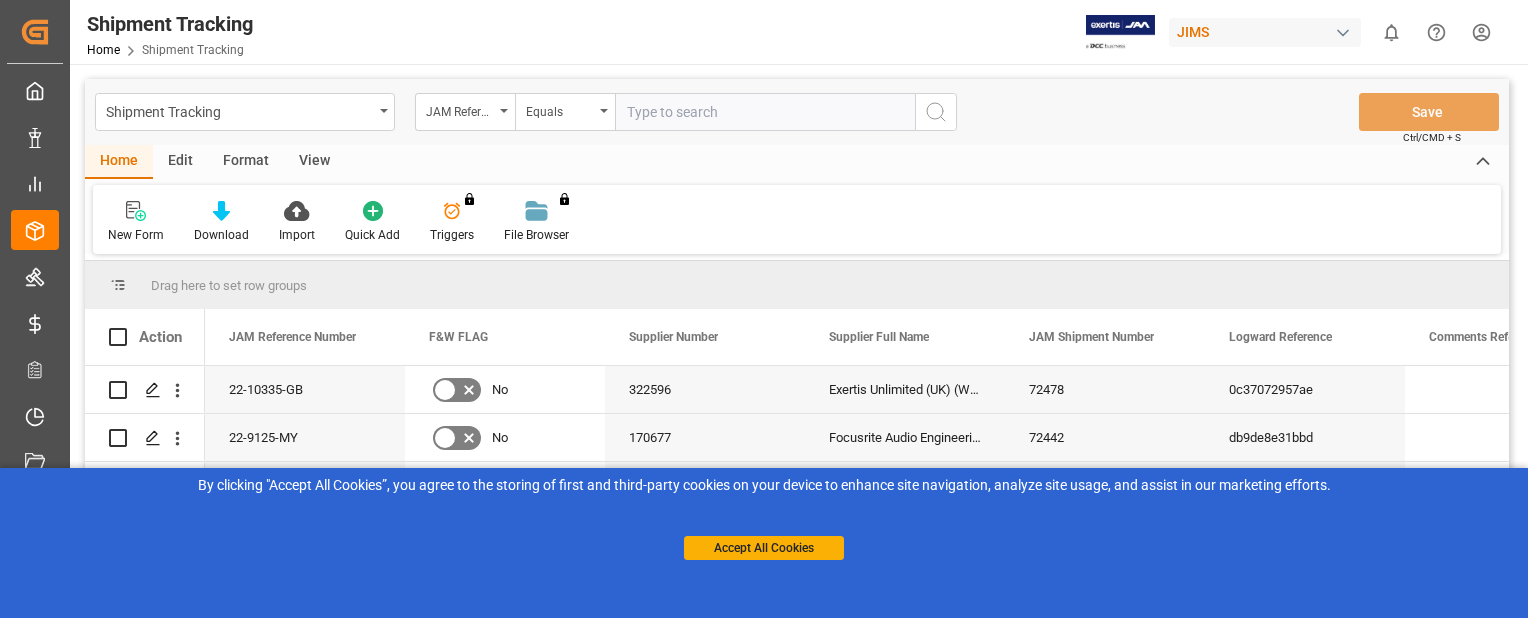 click at bounding box center [765, 112] 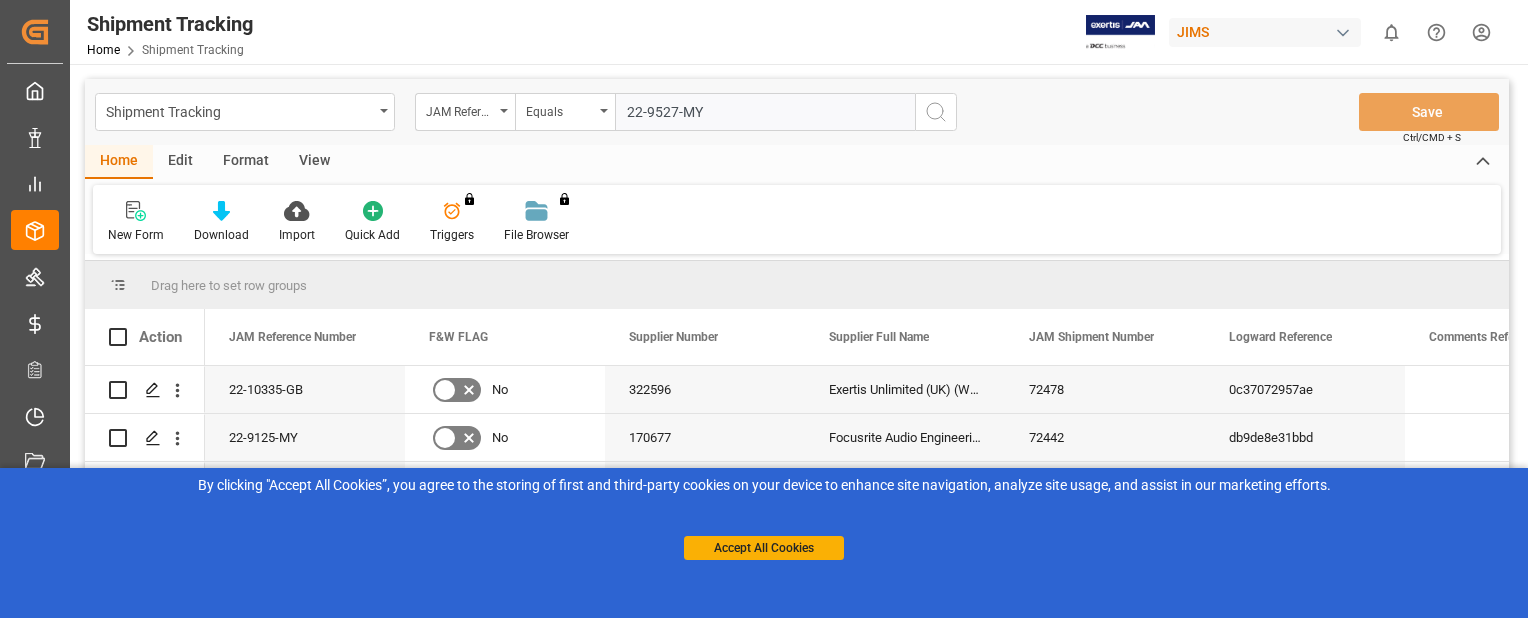 type 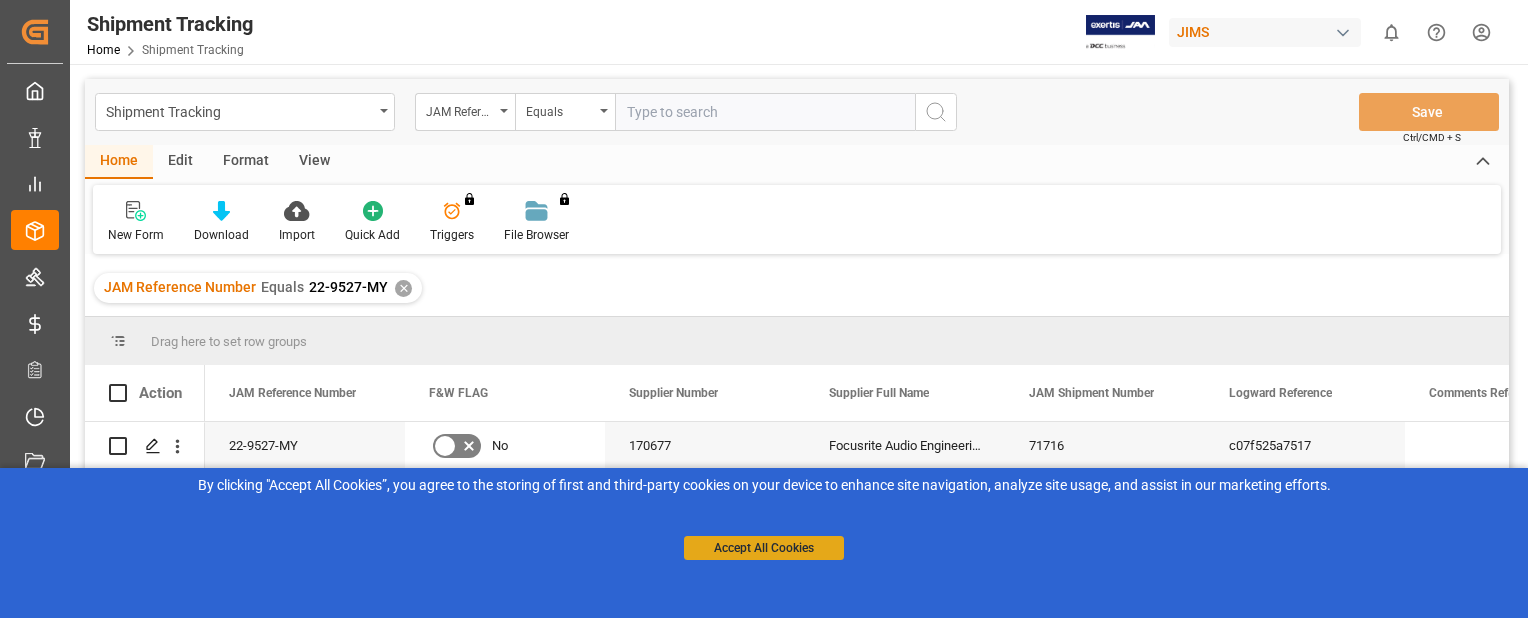 click on "Accept All Cookies" at bounding box center [764, 548] 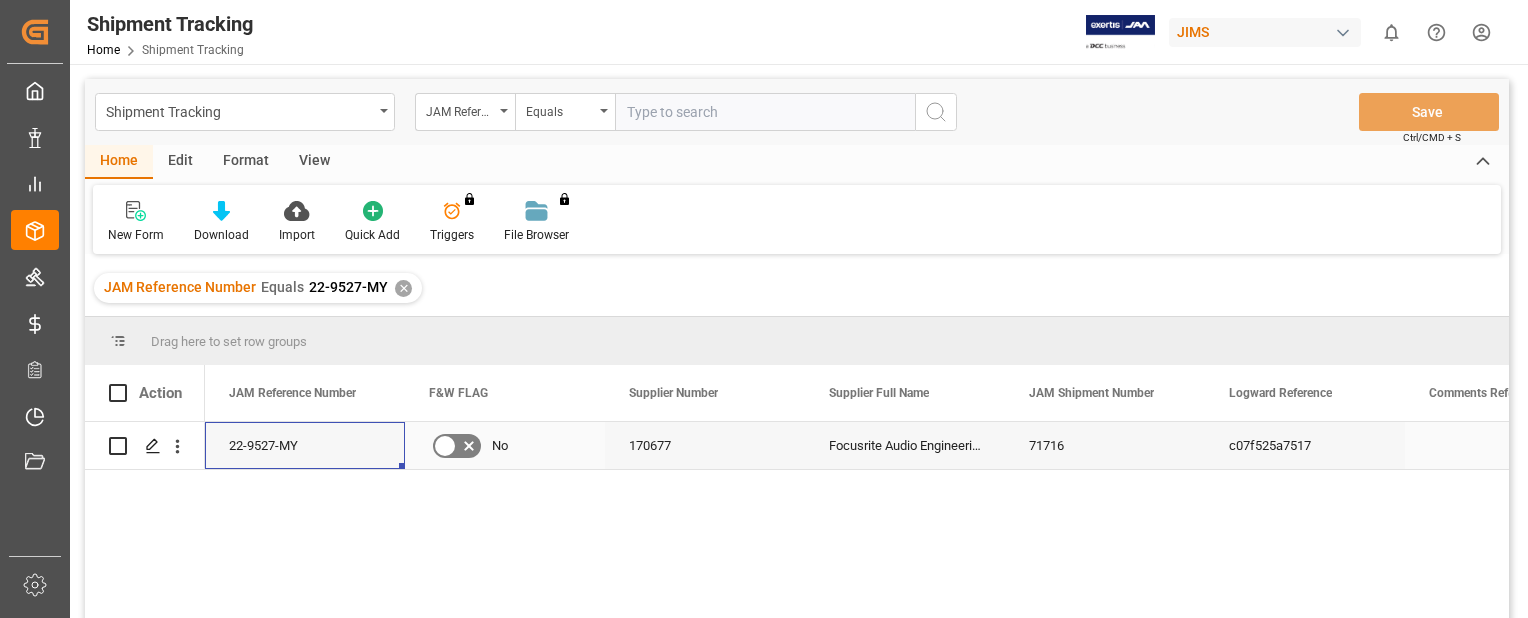 click on "22-9527-MY" at bounding box center (305, 445) 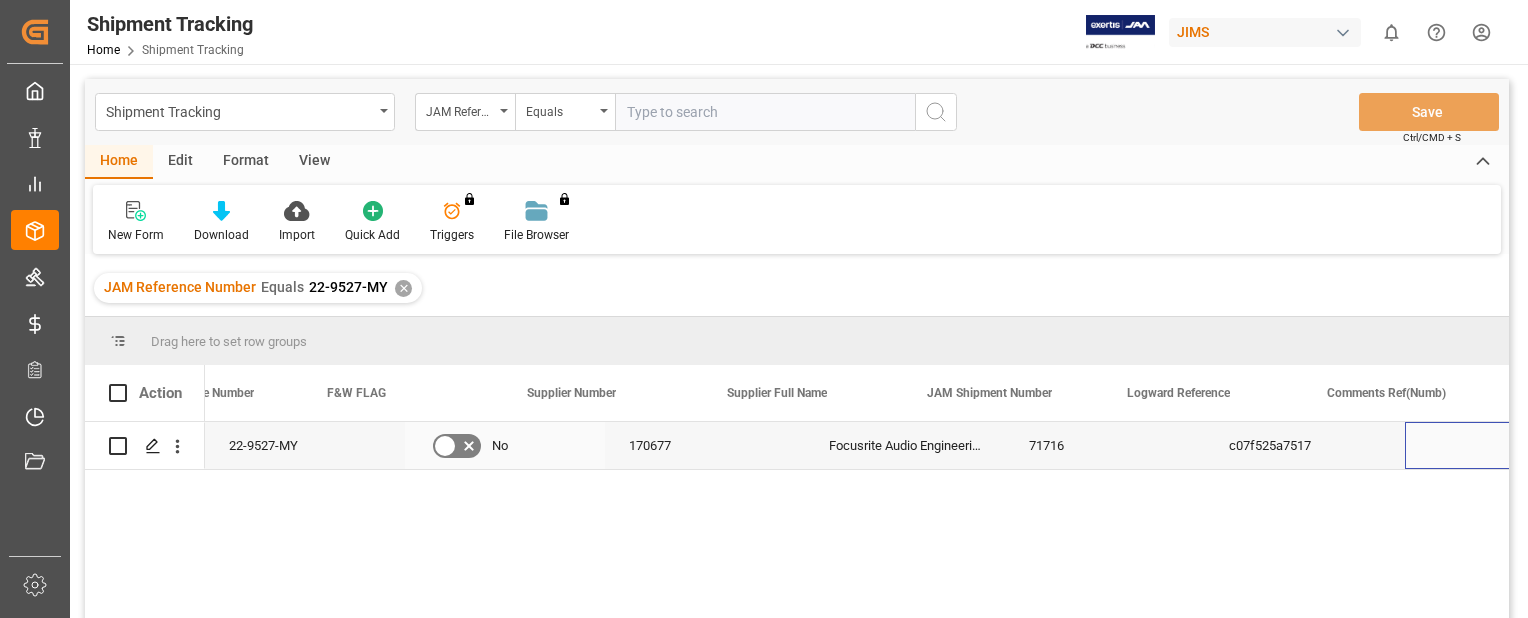 scroll, scrollTop: 0, scrollLeft: 102, axis: horizontal 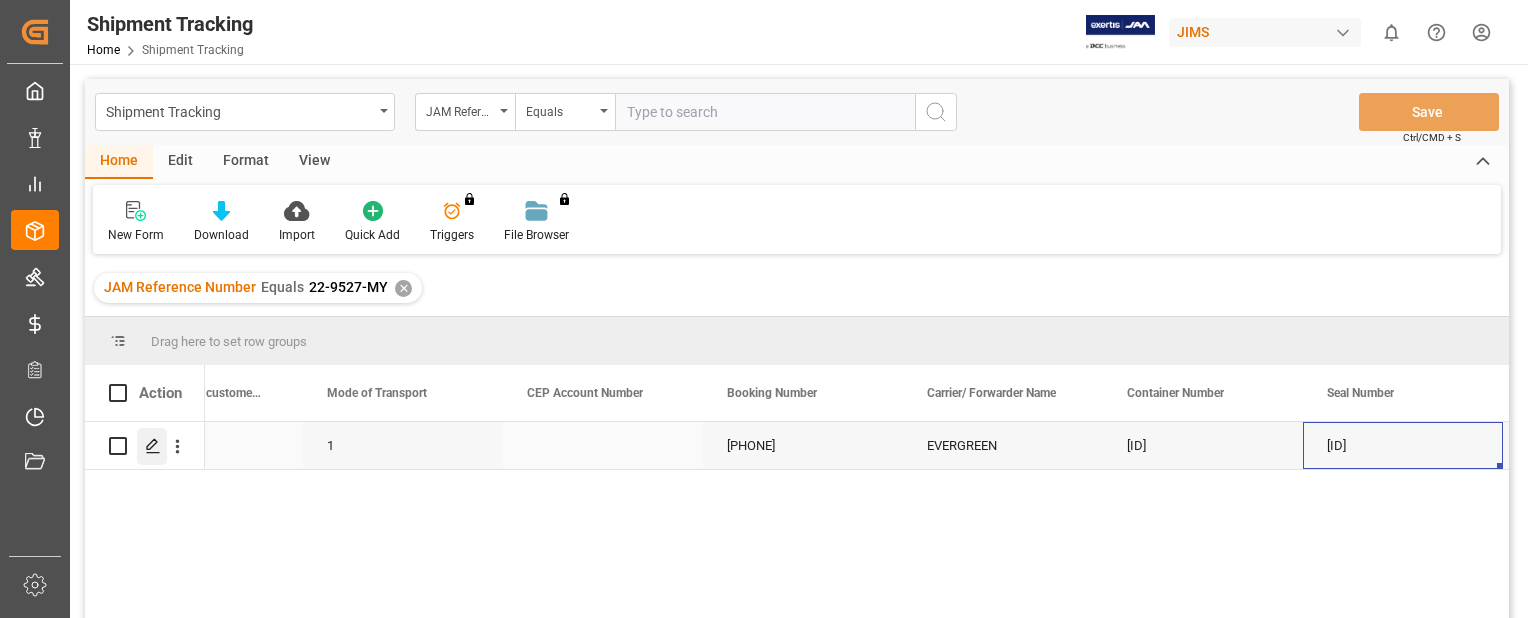 click at bounding box center [152, 446] 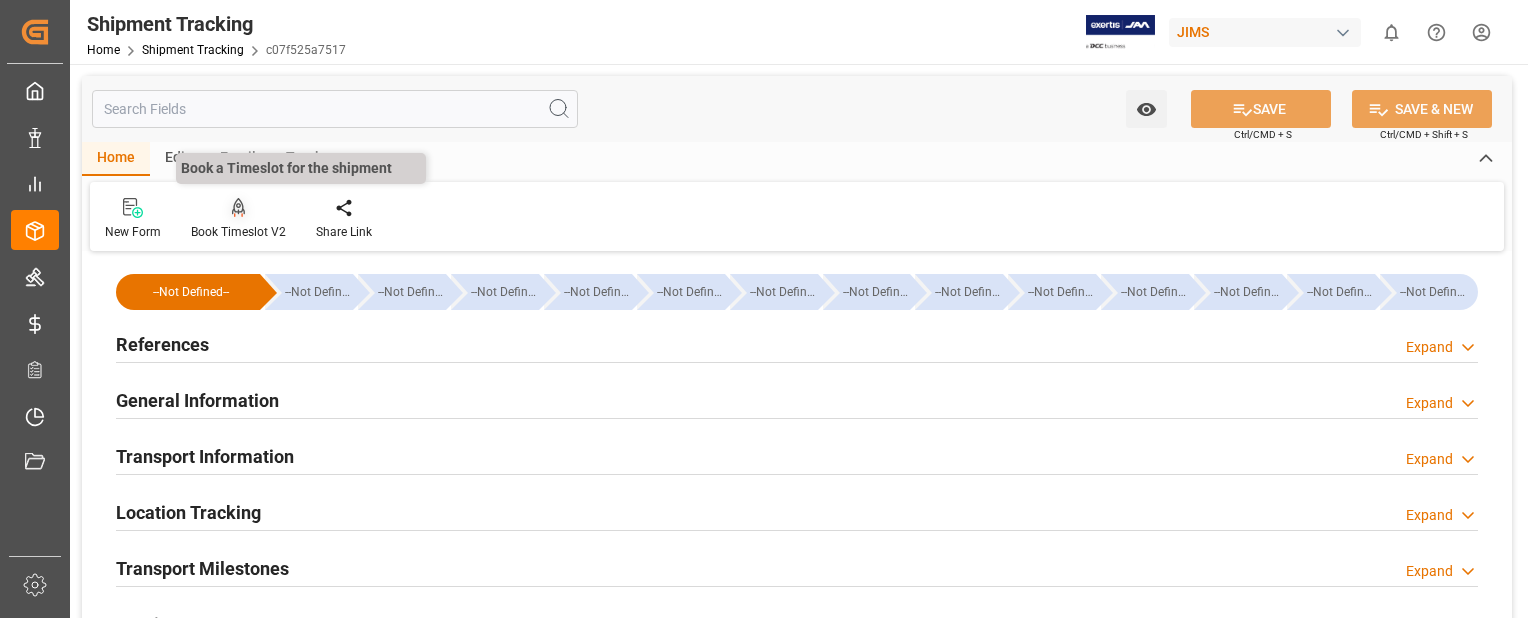 click 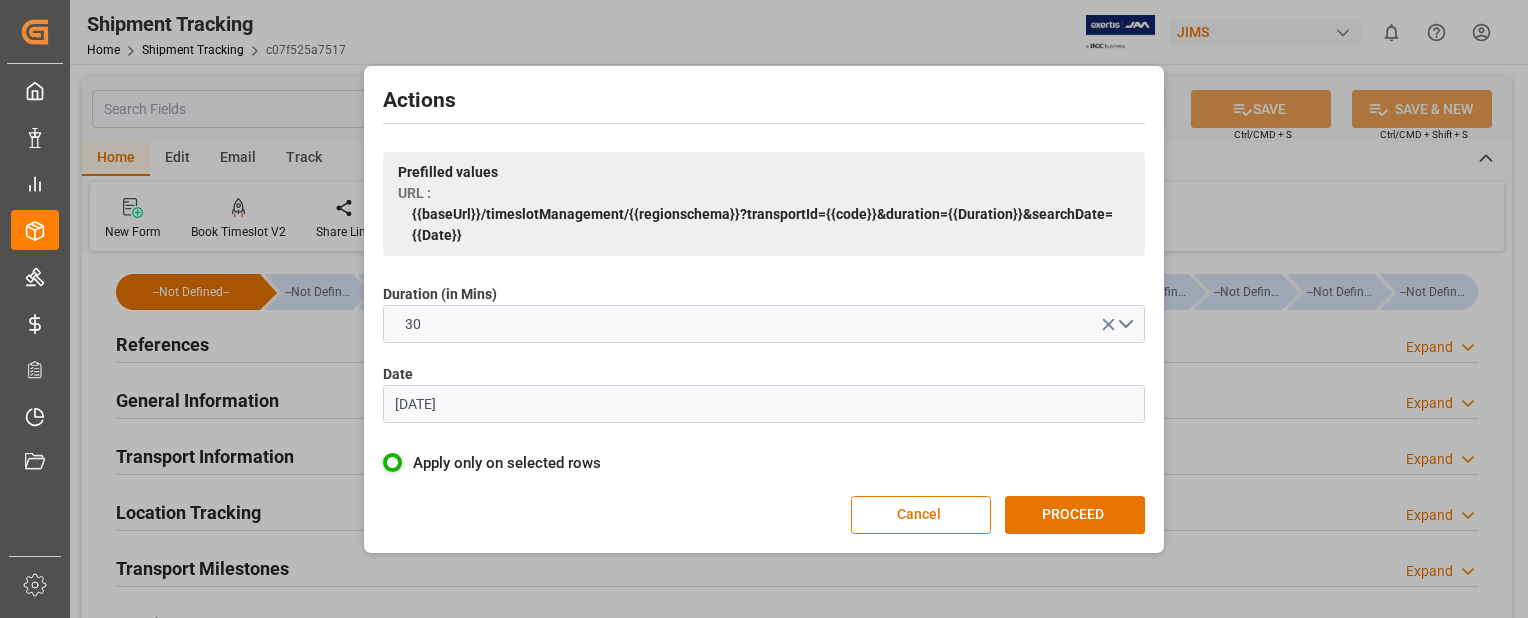 click on "[DATE]" at bounding box center (764, 404) 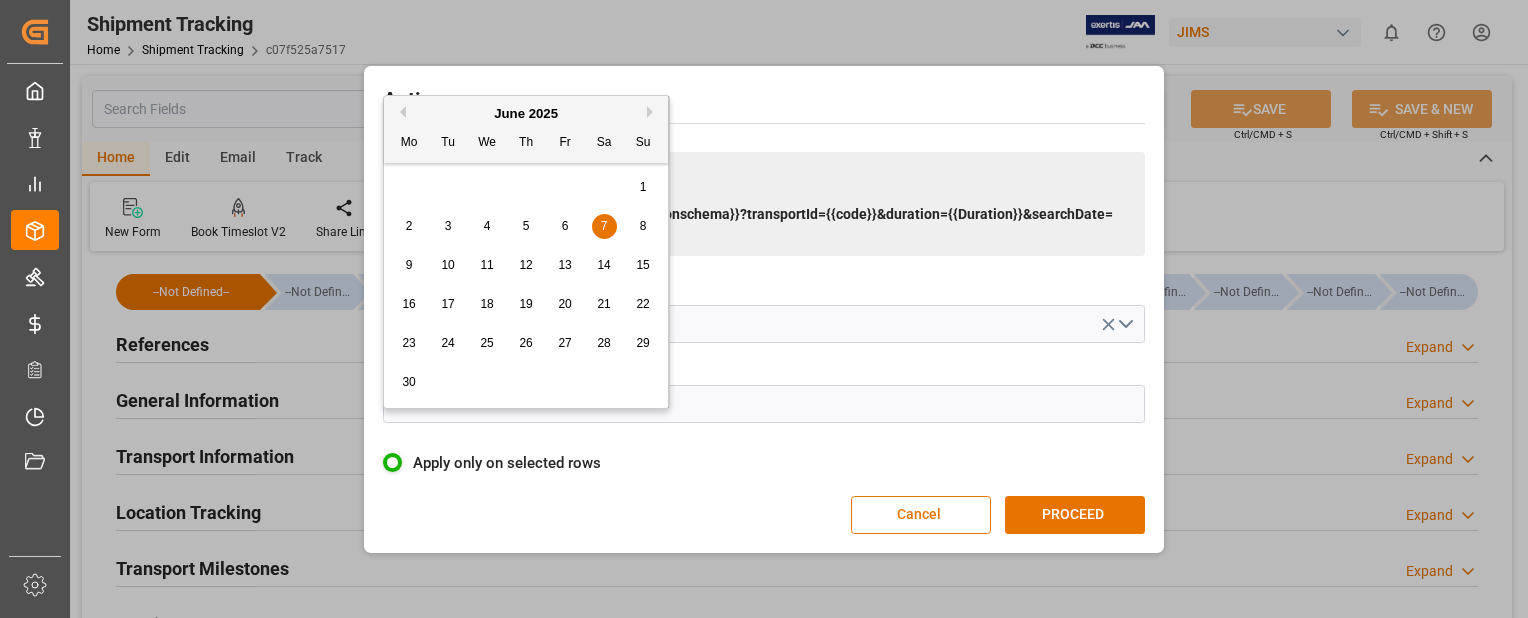 click on "Next Month" at bounding box center (653, 112) 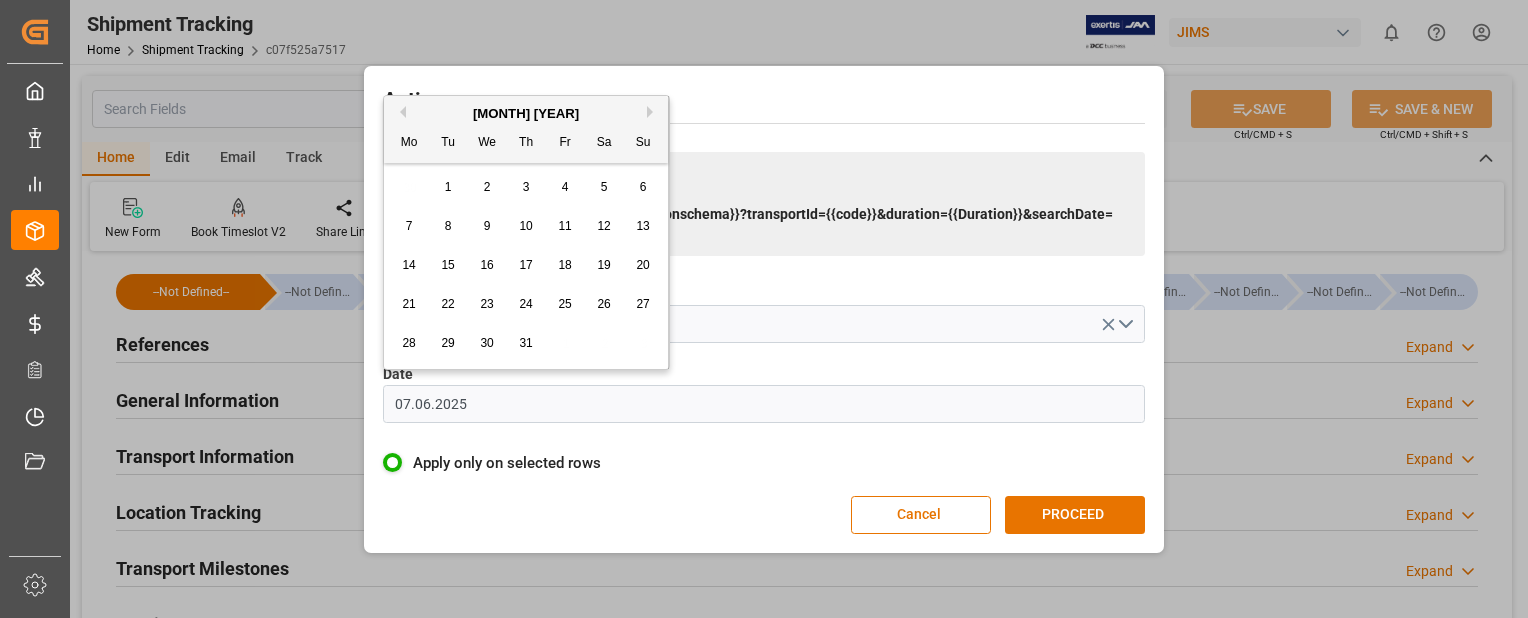 click on "Next Month" at bounding box center (653, 112) 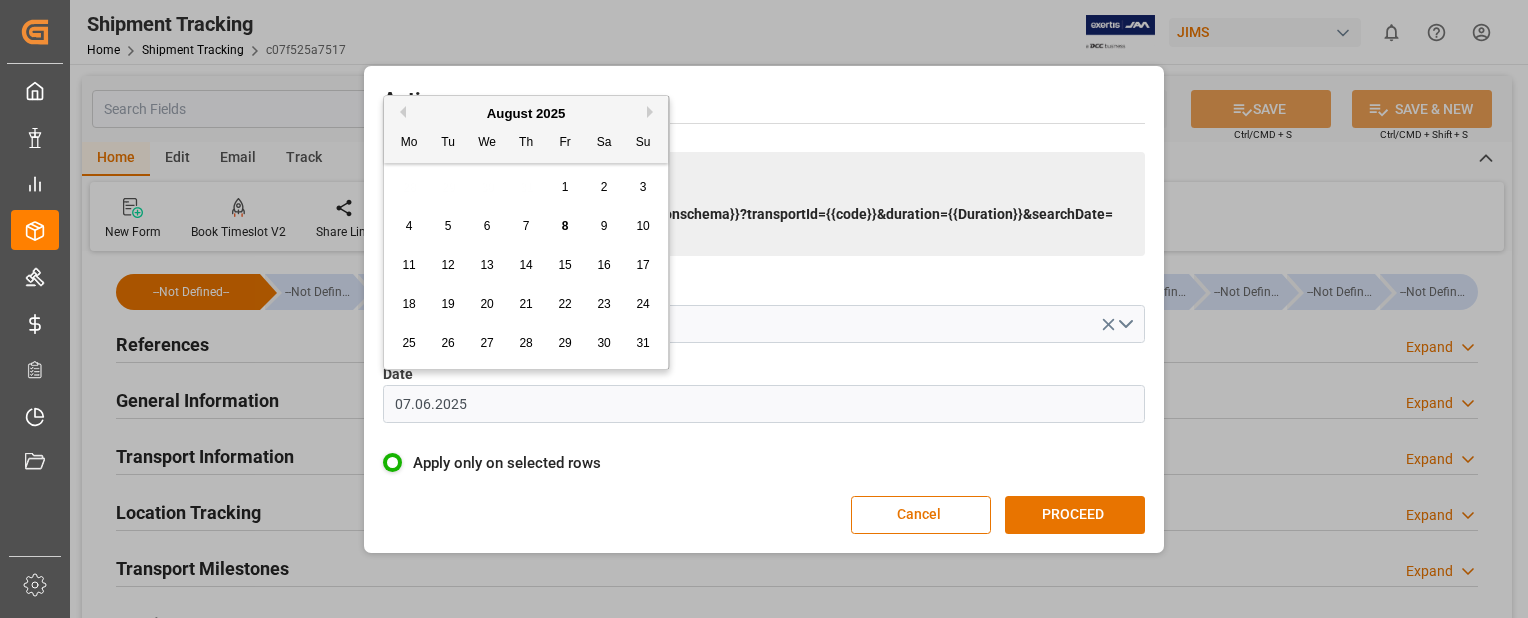 click on "11" at bounding box center (408, 265) 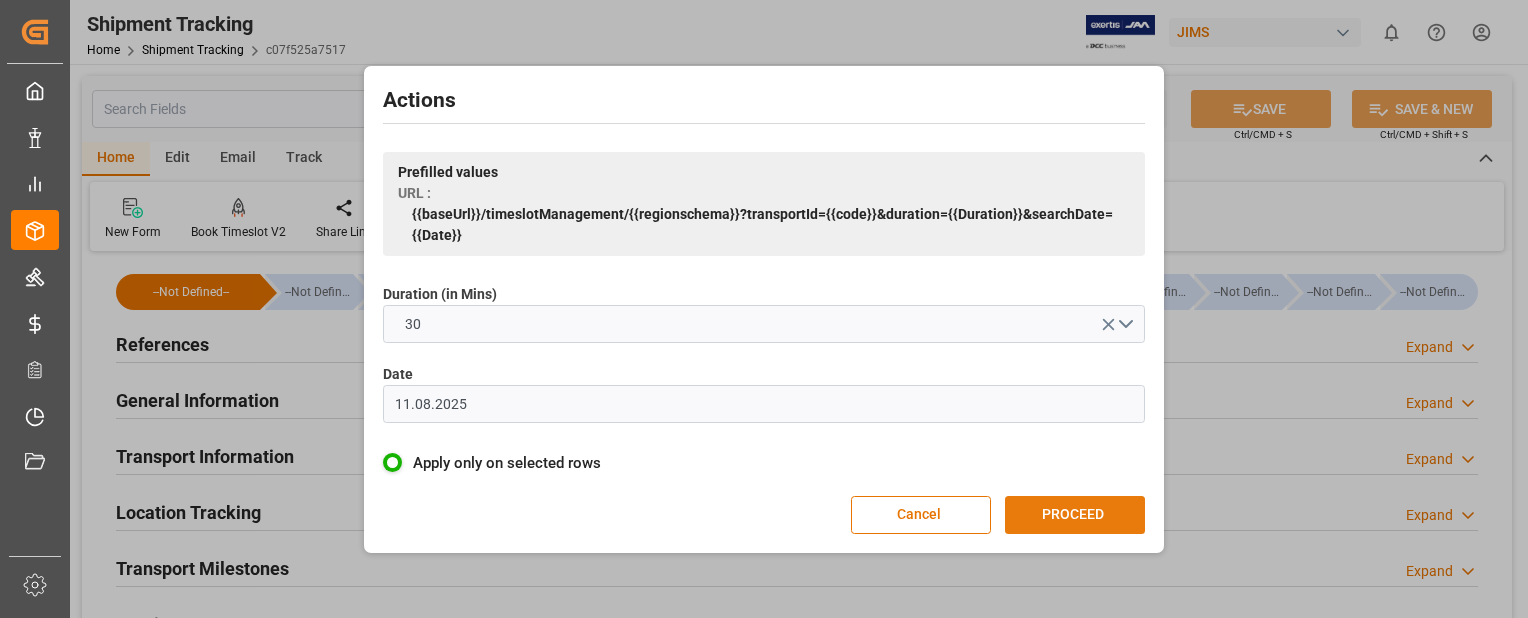 click on "PROCEED" at bounding box center [1075, 515] 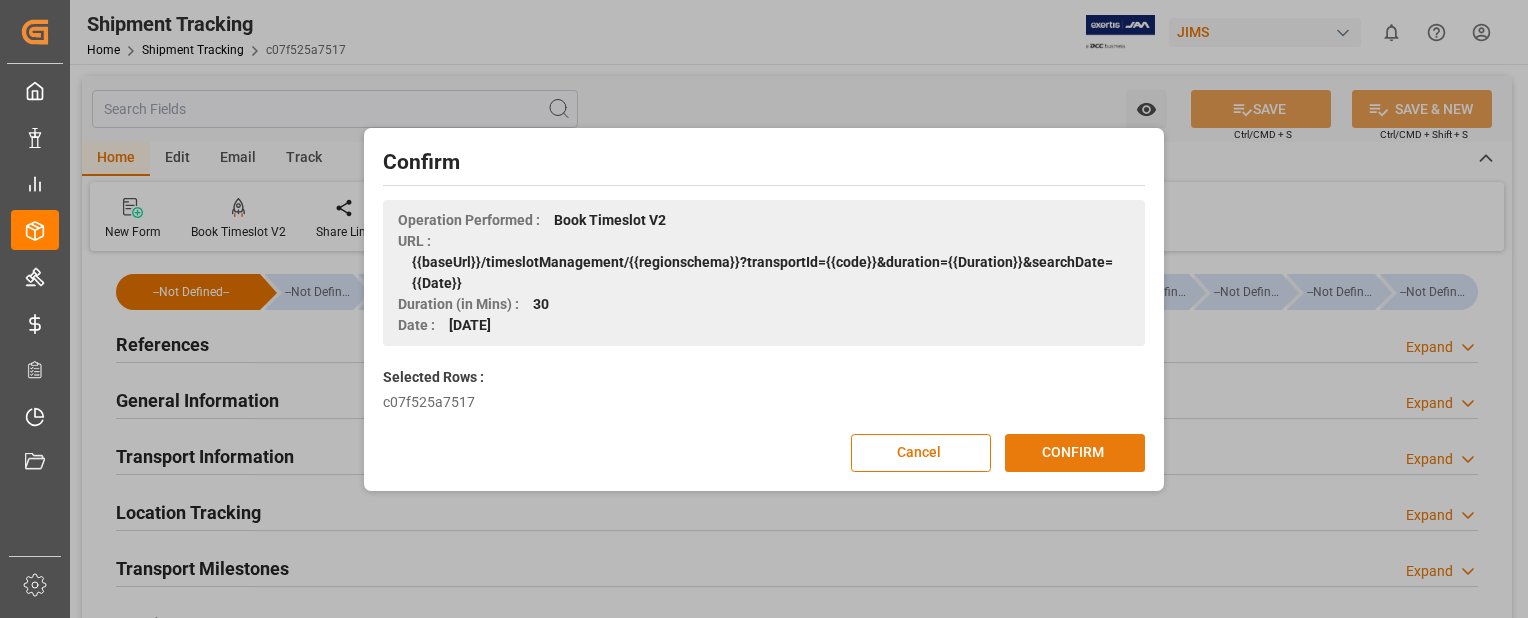 click on "CONFIRM" at bounding box center [1075, 453] 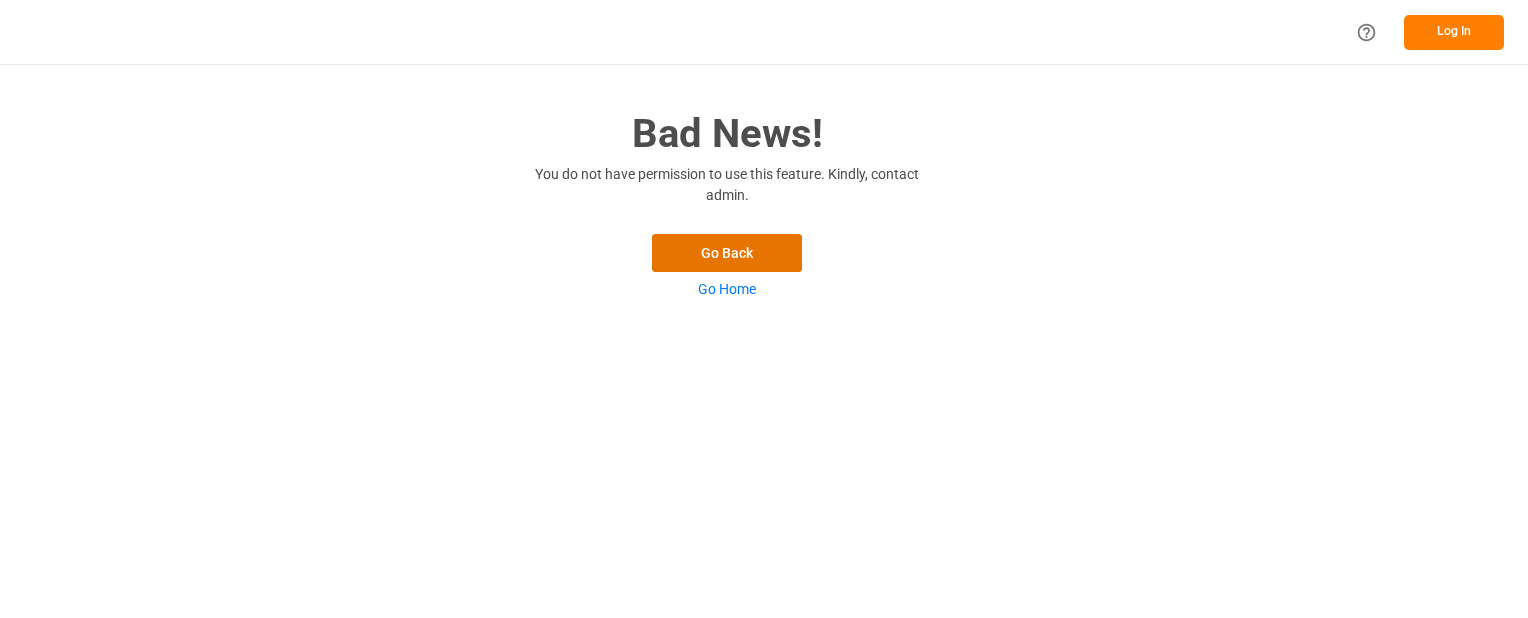 scroll, scrollTop: 0, scrollLeft: 0, axis: both 